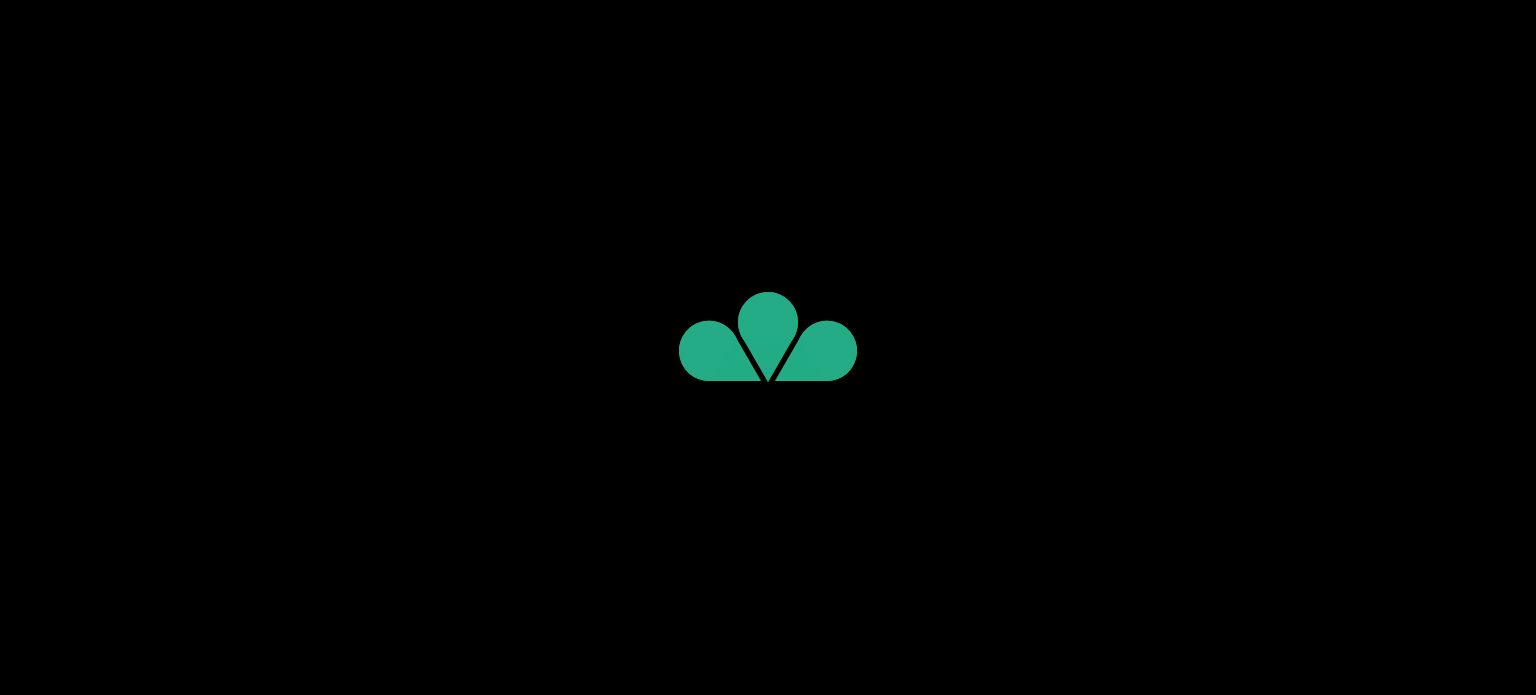 scroll, scrollTop: 0, scrollLeft: 0, axis: both 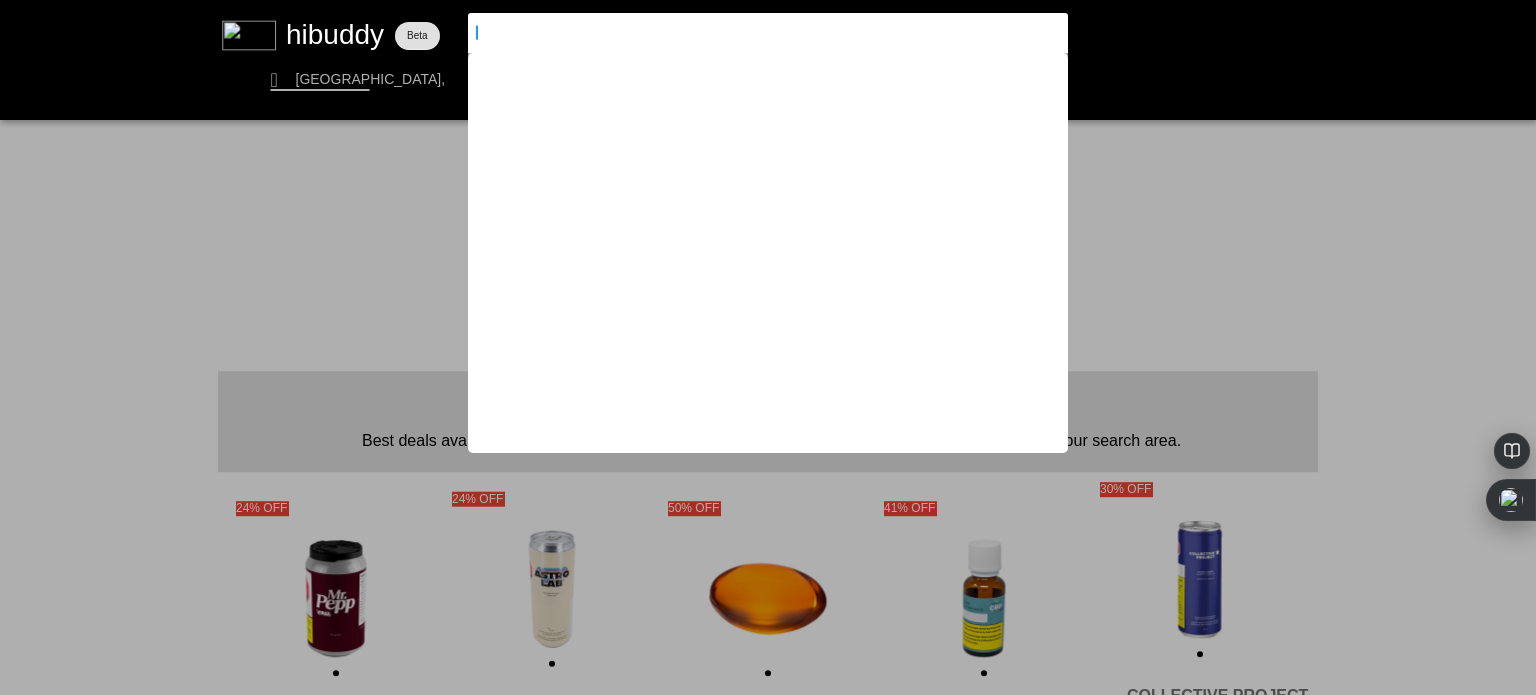 drag, startPoint x: 596, startPoint y: 38, endPoint x: 907, endPoint y: 59, distance: 311.7082 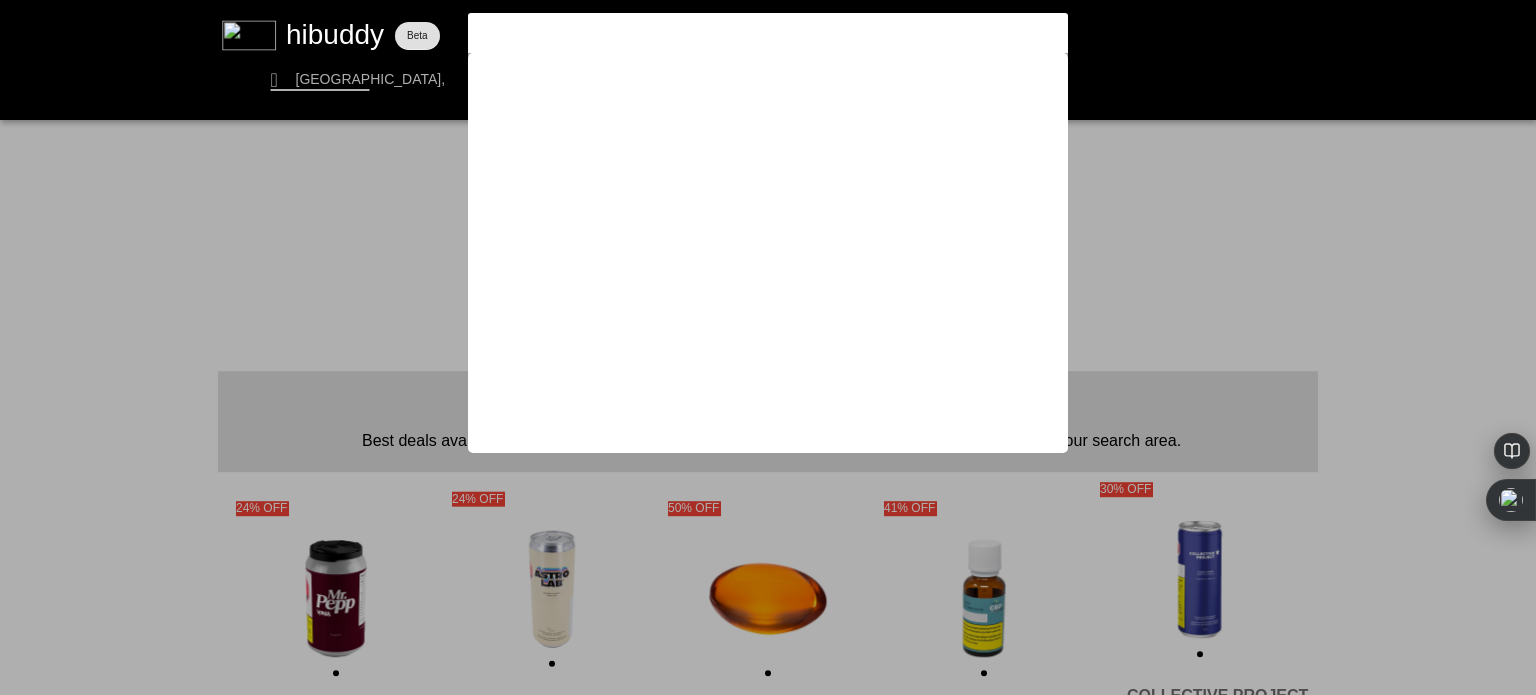 click at bounding box center [768, 347] 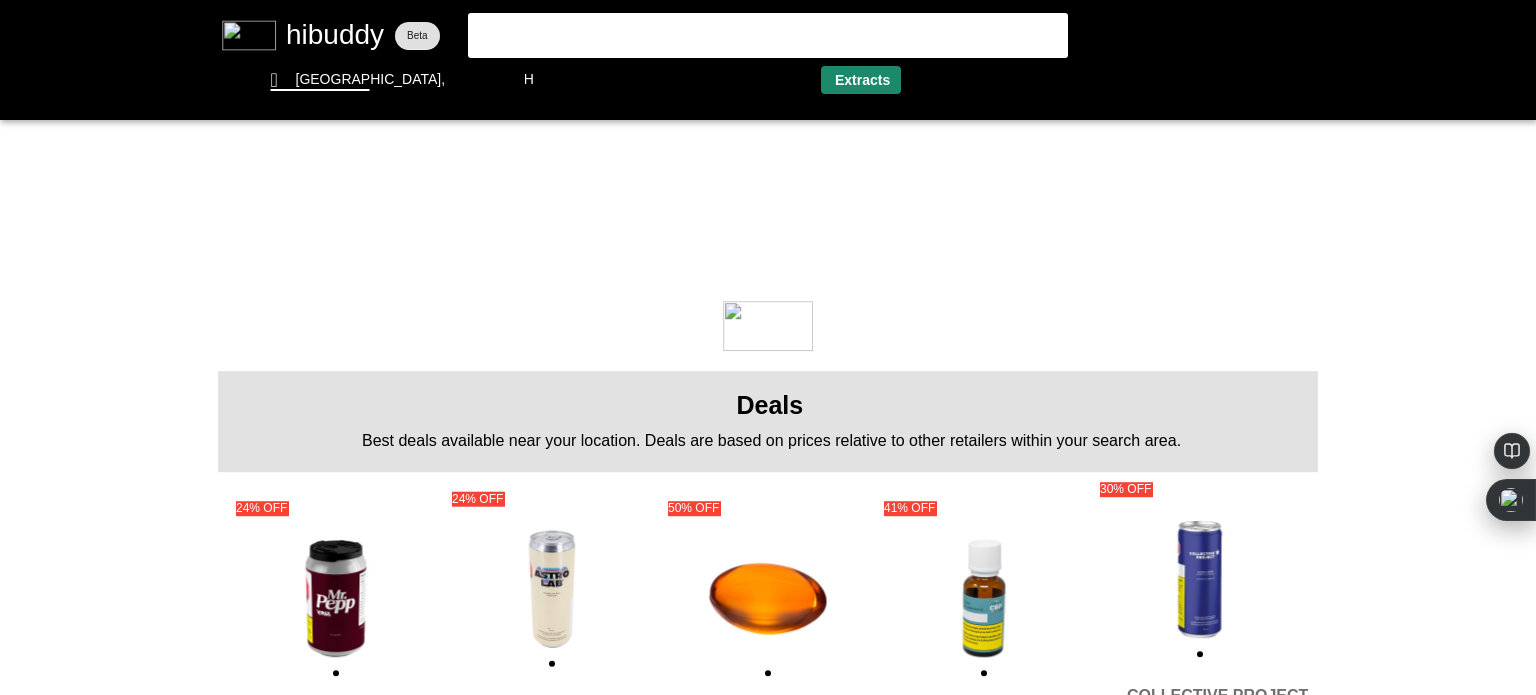 click at bounding box center (768, 347) 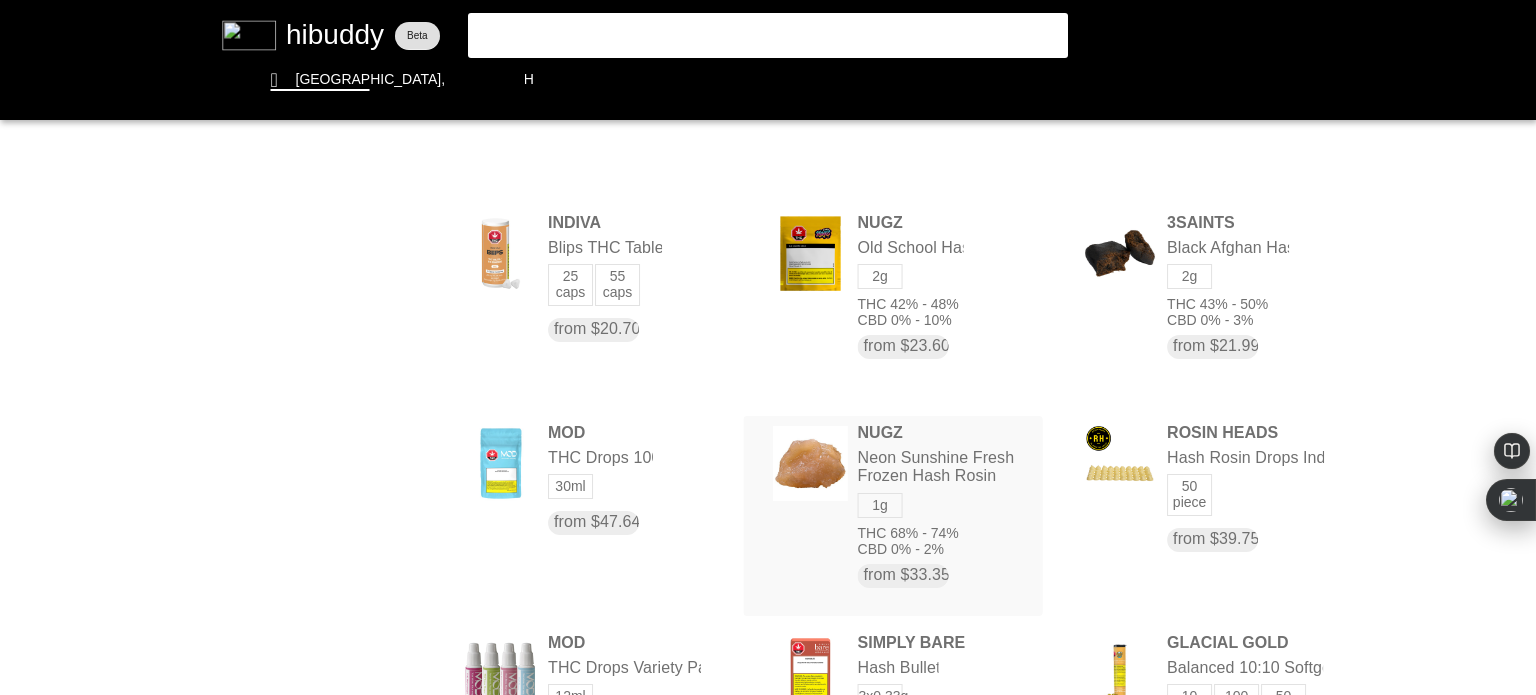 click at bounding box center (768, 347) 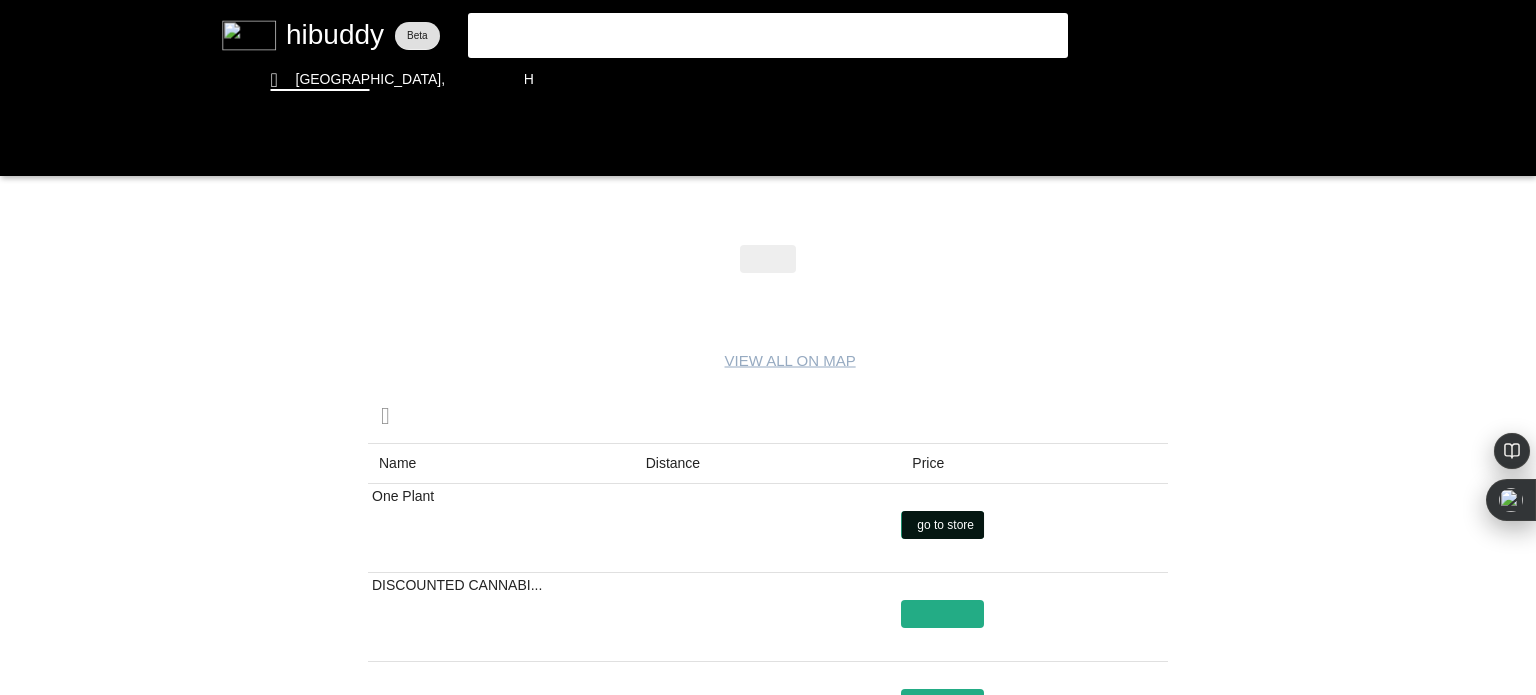 click at bounding box center (768, 347) 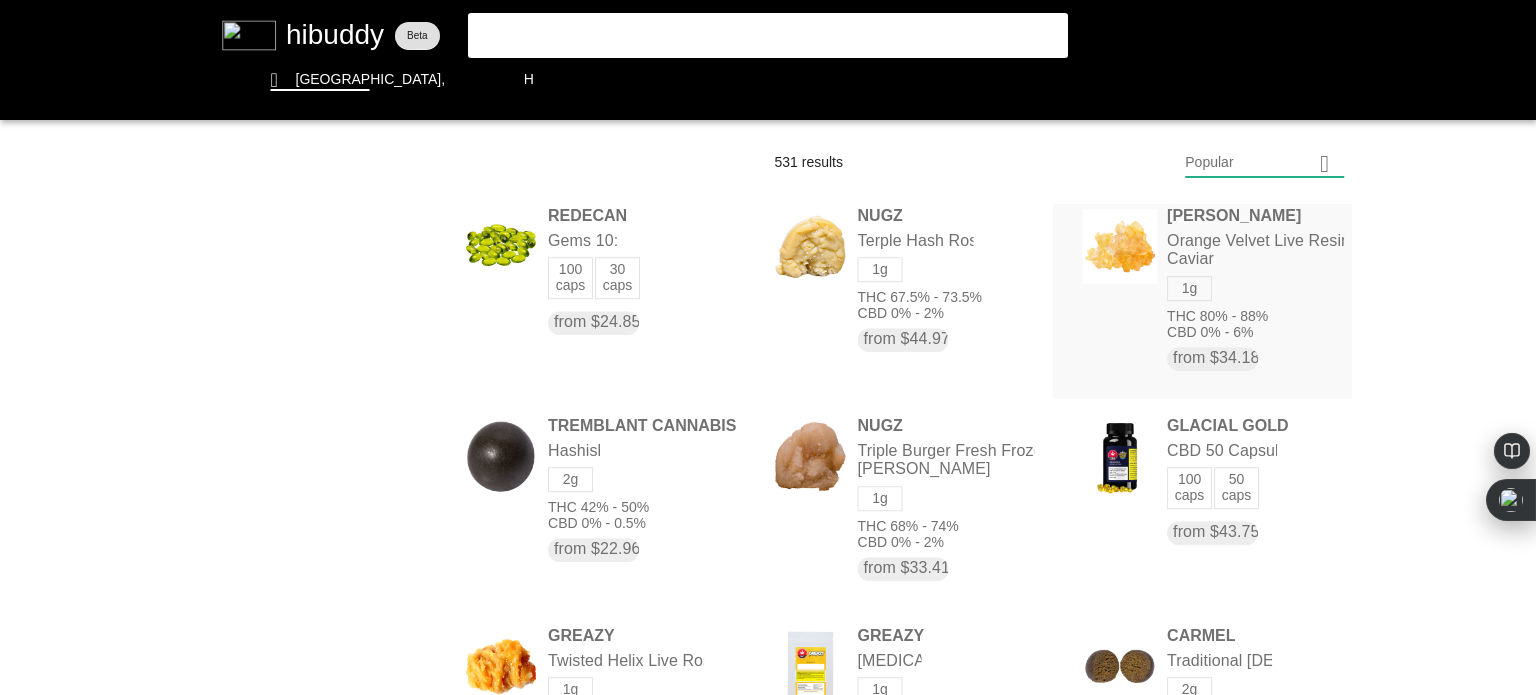 click at bounding box center [768, 347] 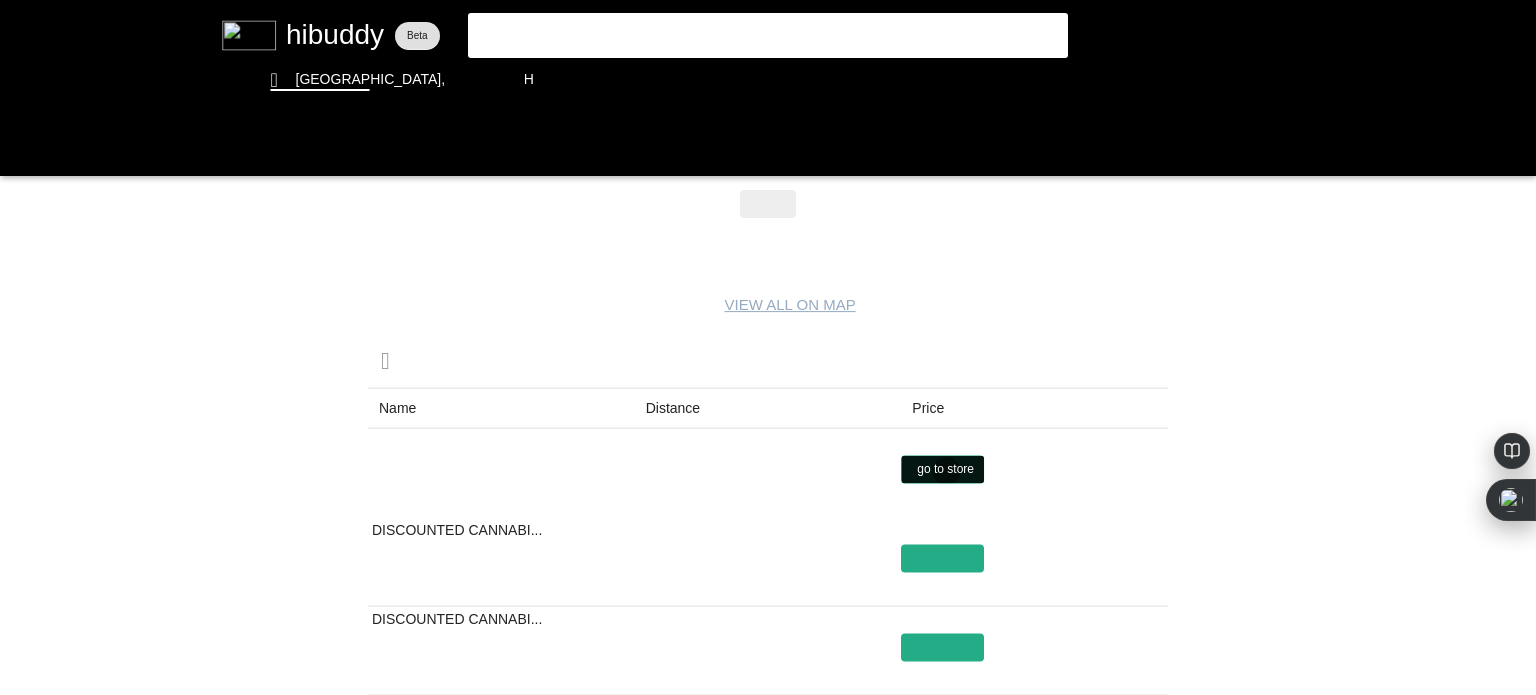 click at bounding box center (768, 347) 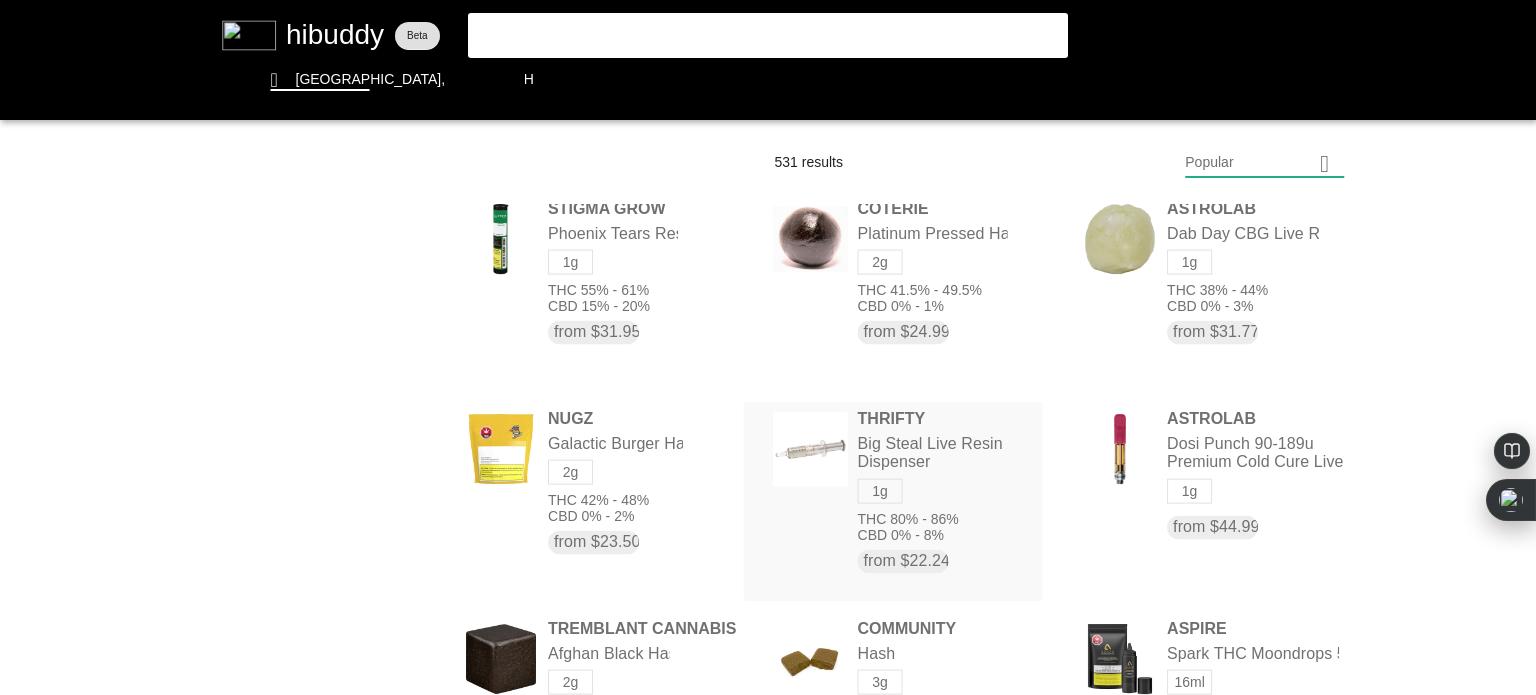 click at bounding box center [768, 347] 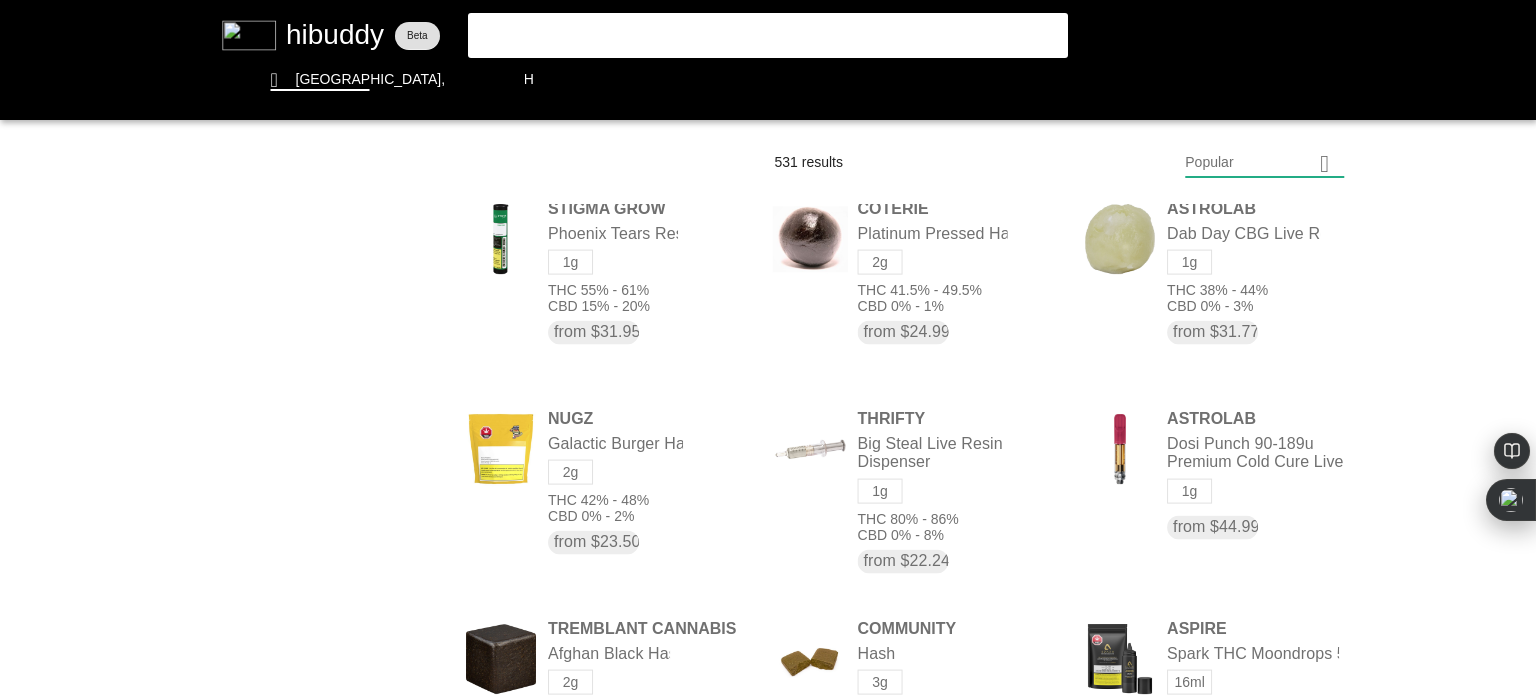 click at bounding box center (768, 347) 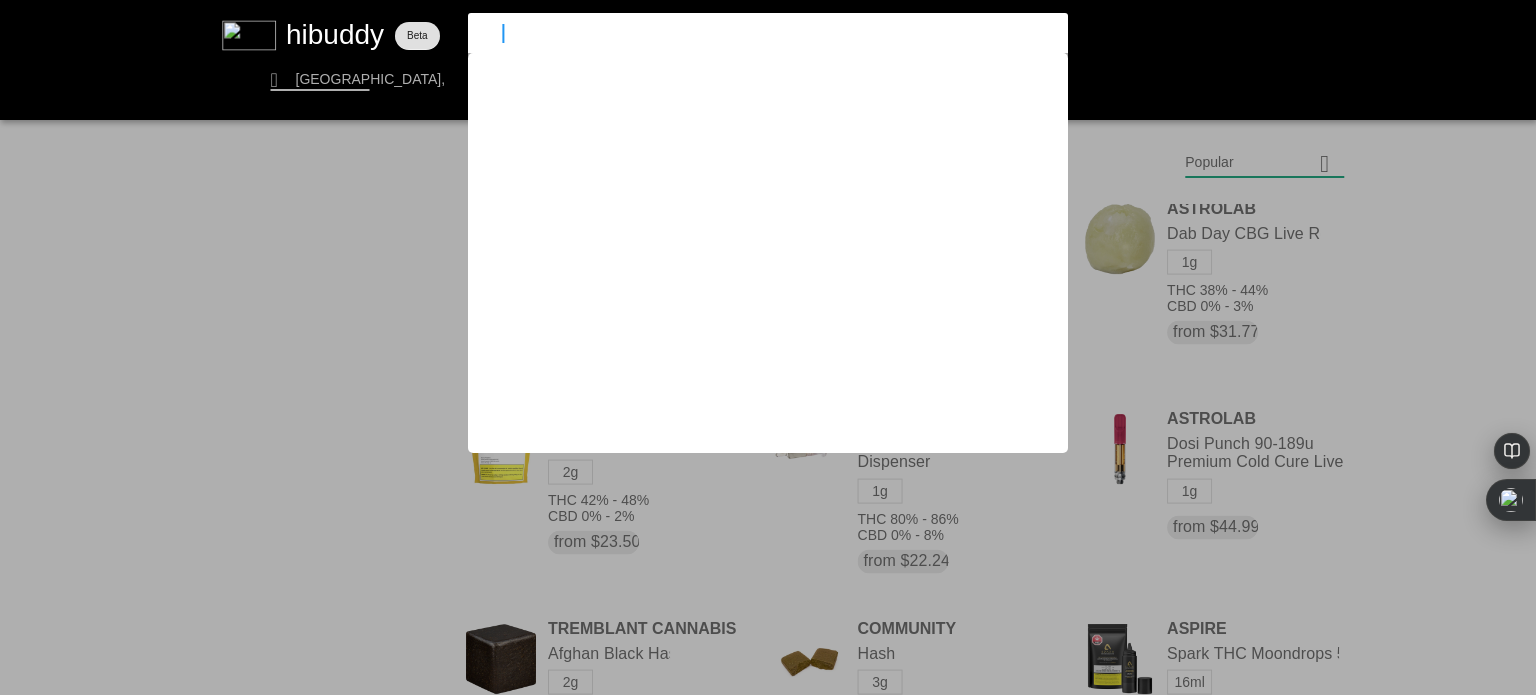 type on "nugz" 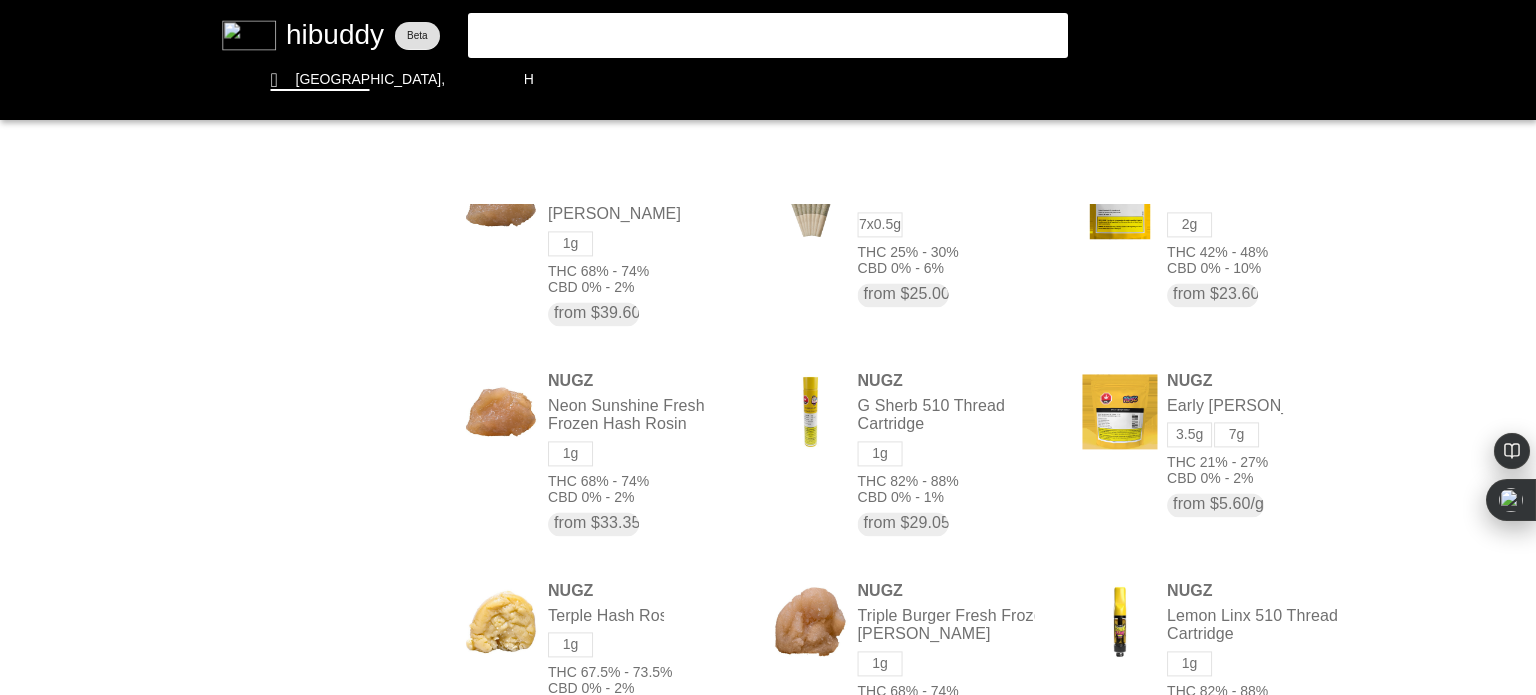 click at bounding box center [768, 347] 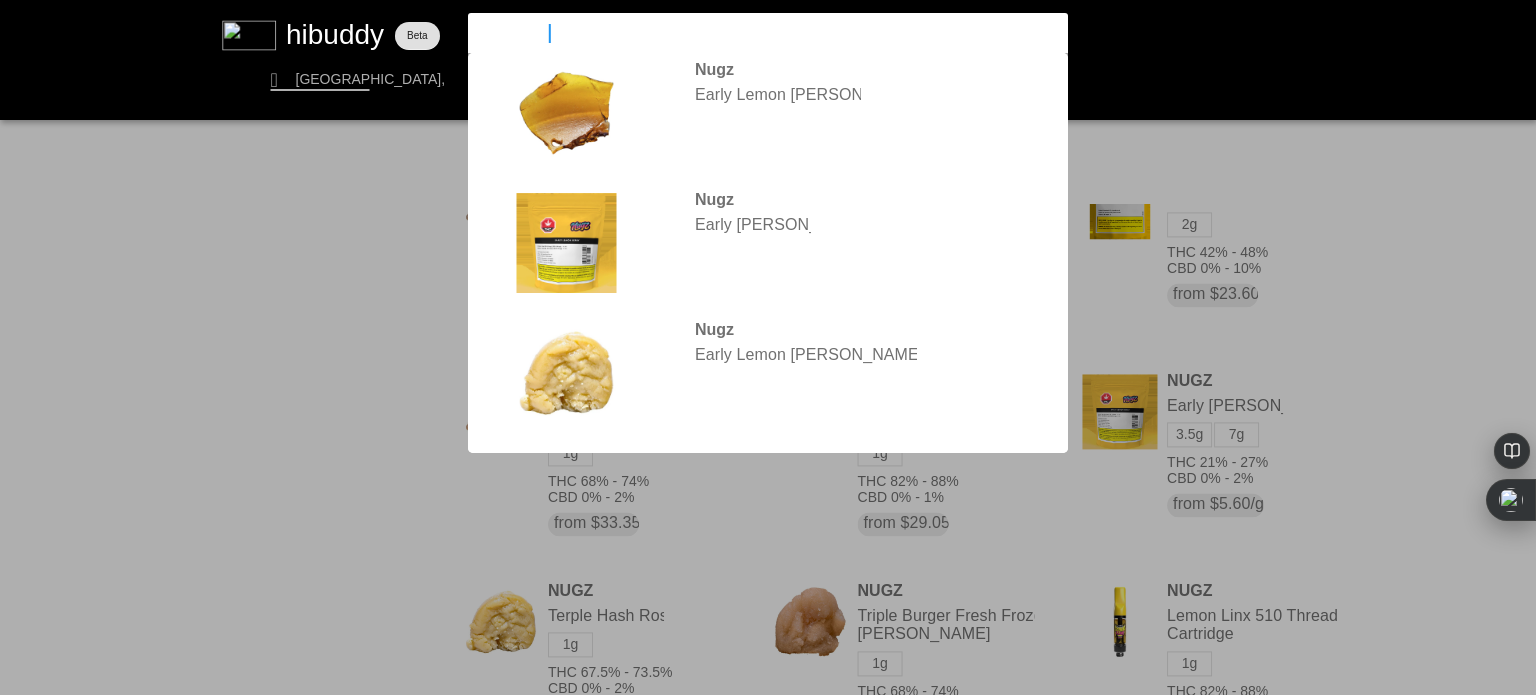 type on "nugz early" 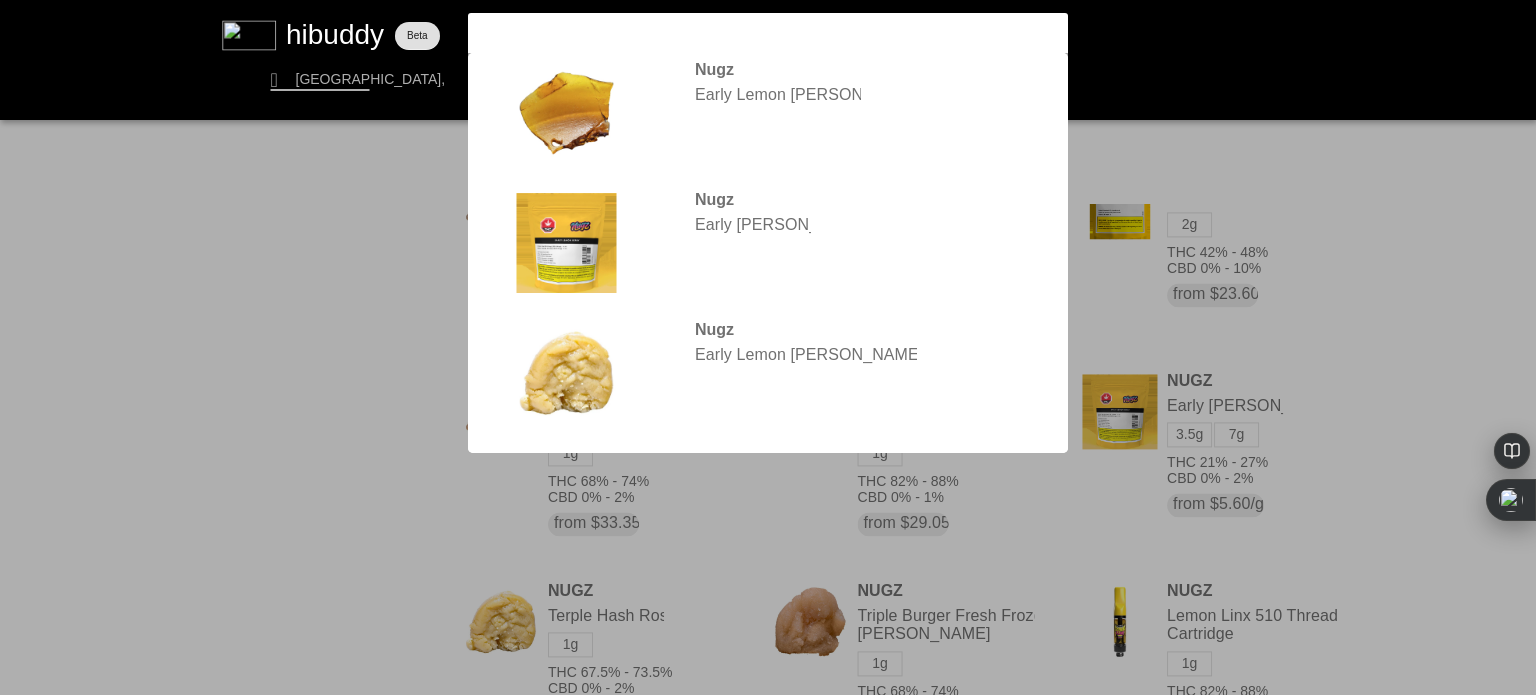 click at bounding box center (768, 347) 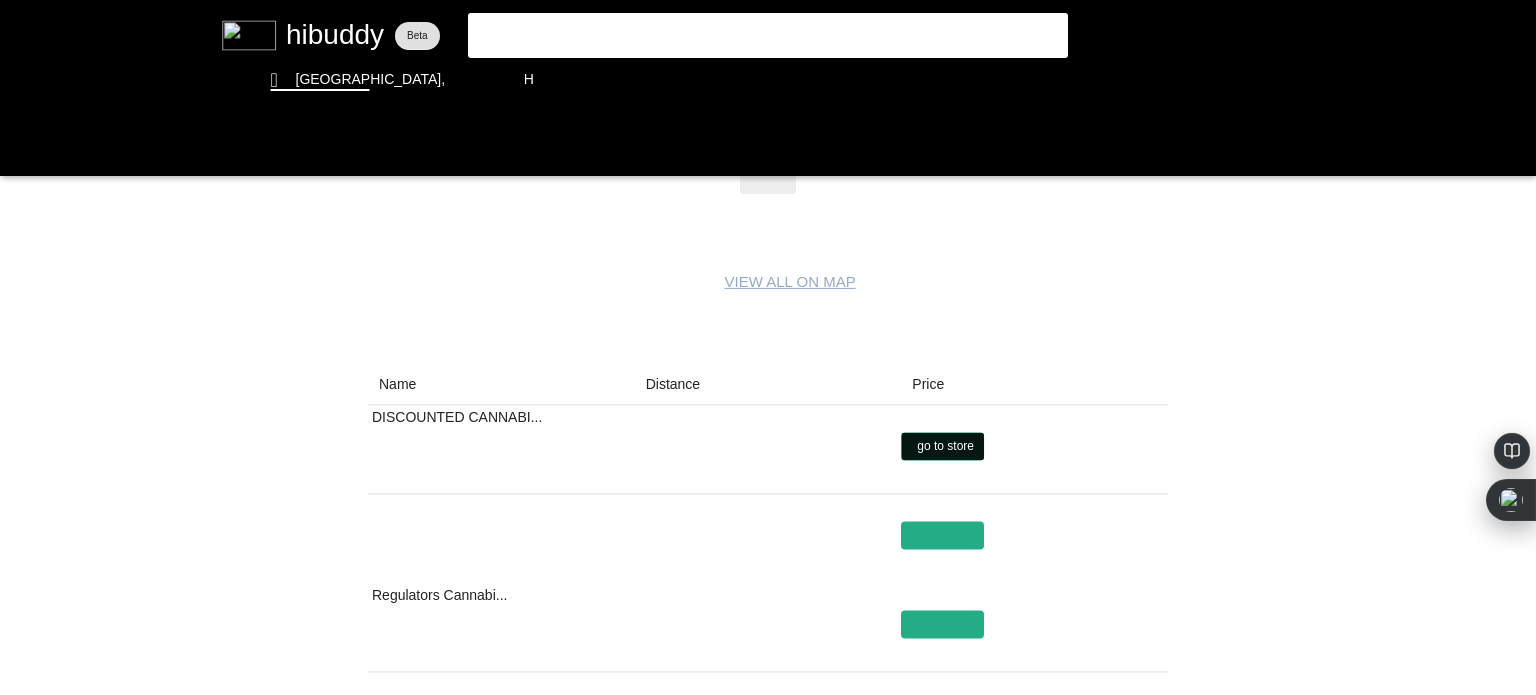 click at bounding box center (768, 347) 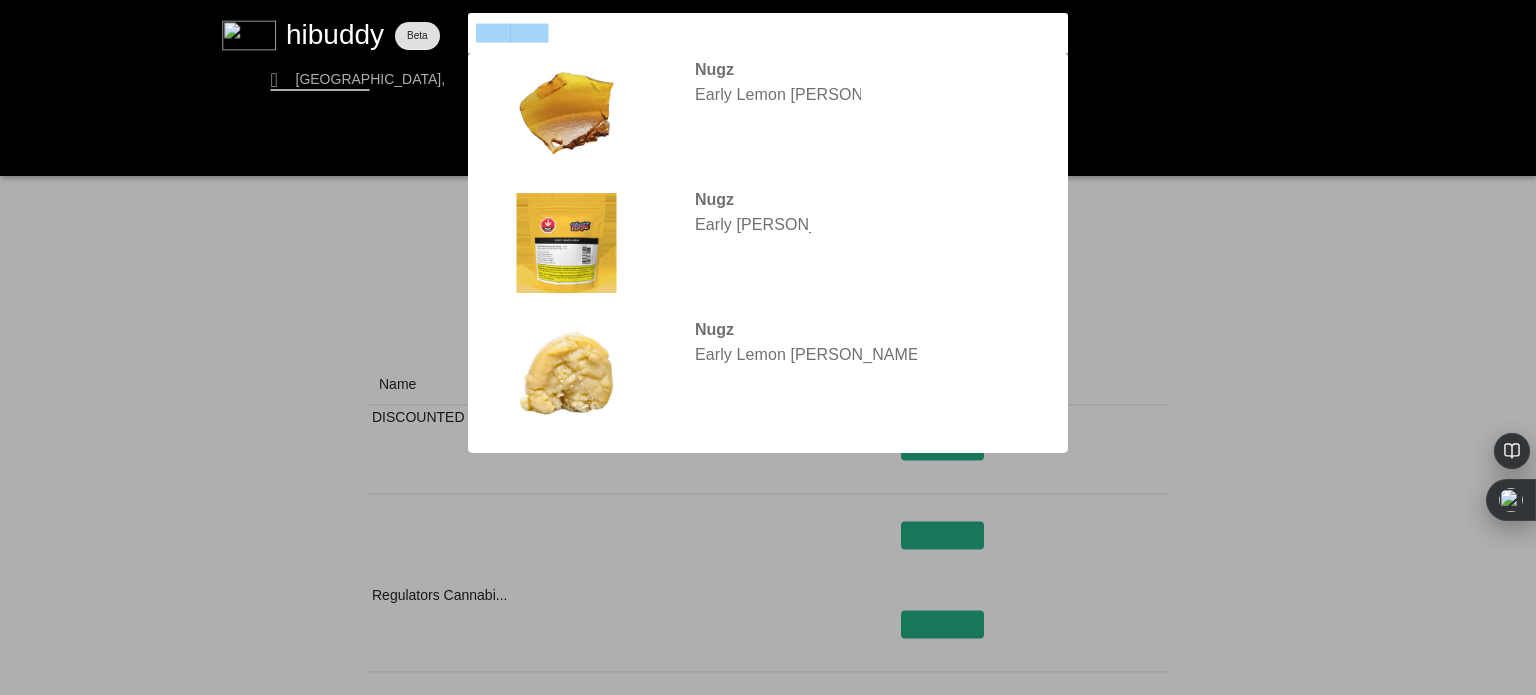 drag, startPoint x: 576, startPoint y: 45, endPoint x: 314, endPoint y: 22, distance: 263.0076 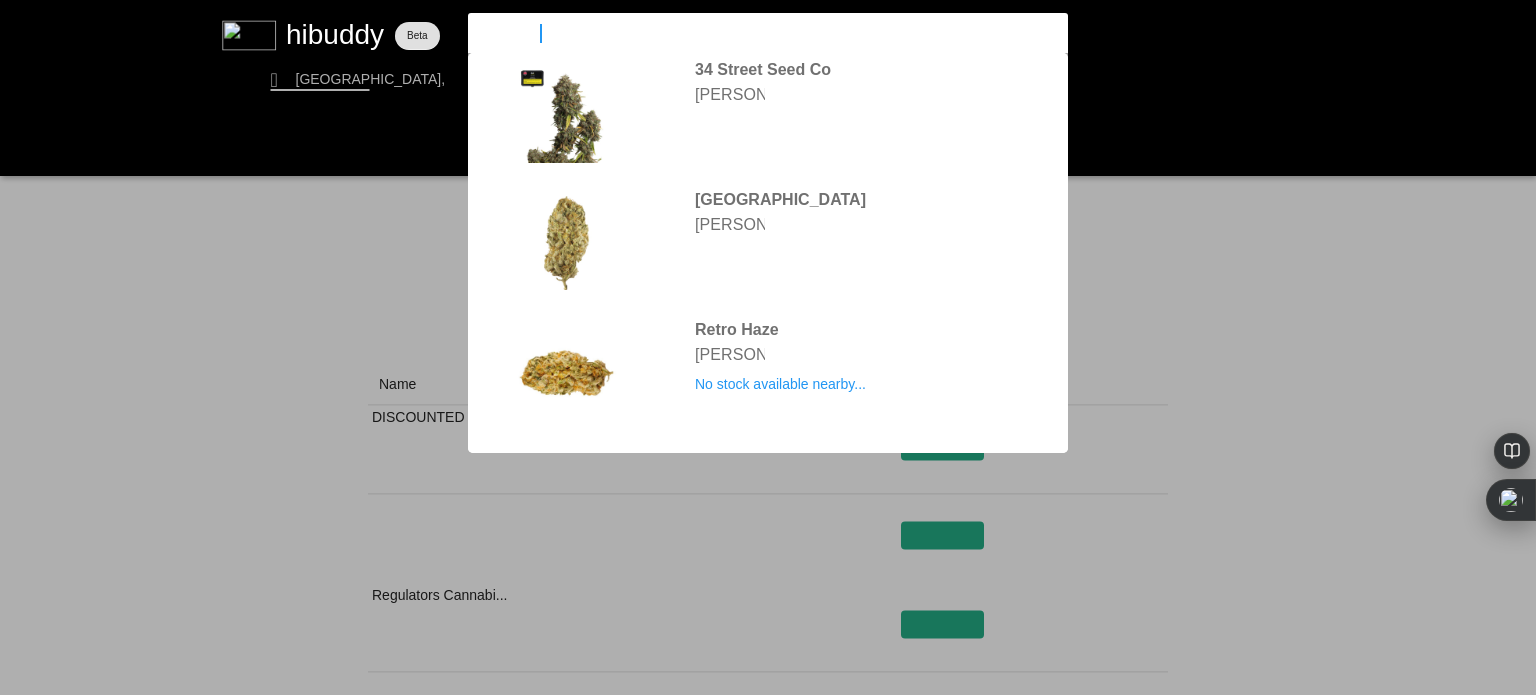 type on "j" 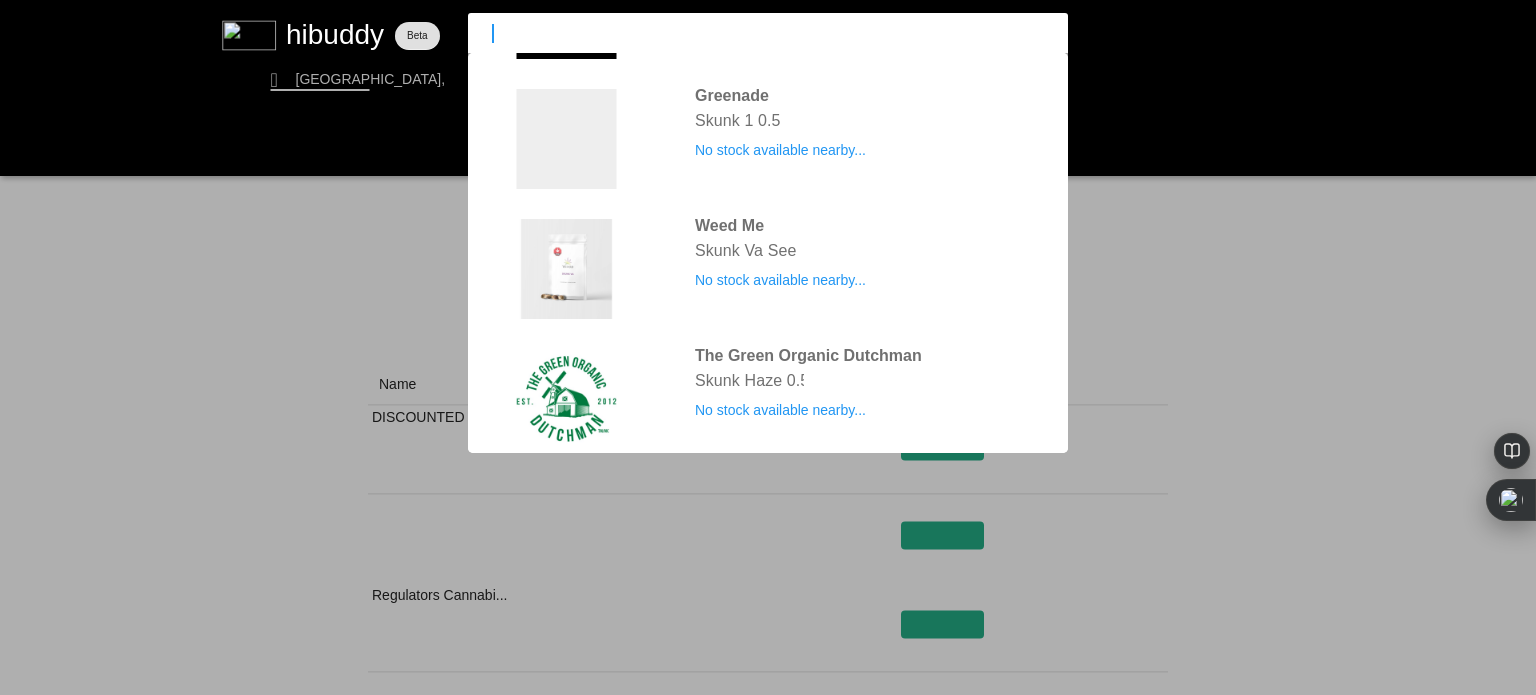 type on "s" 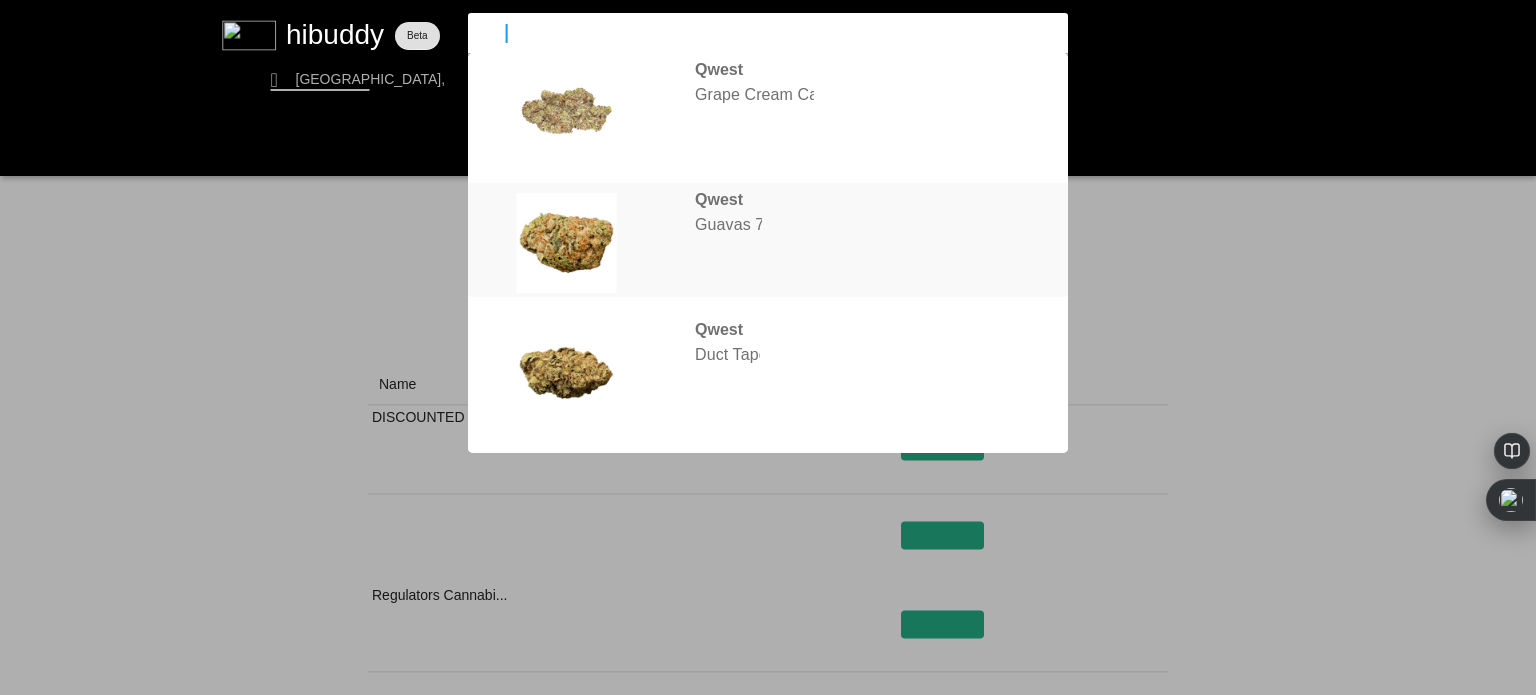 type on "q" 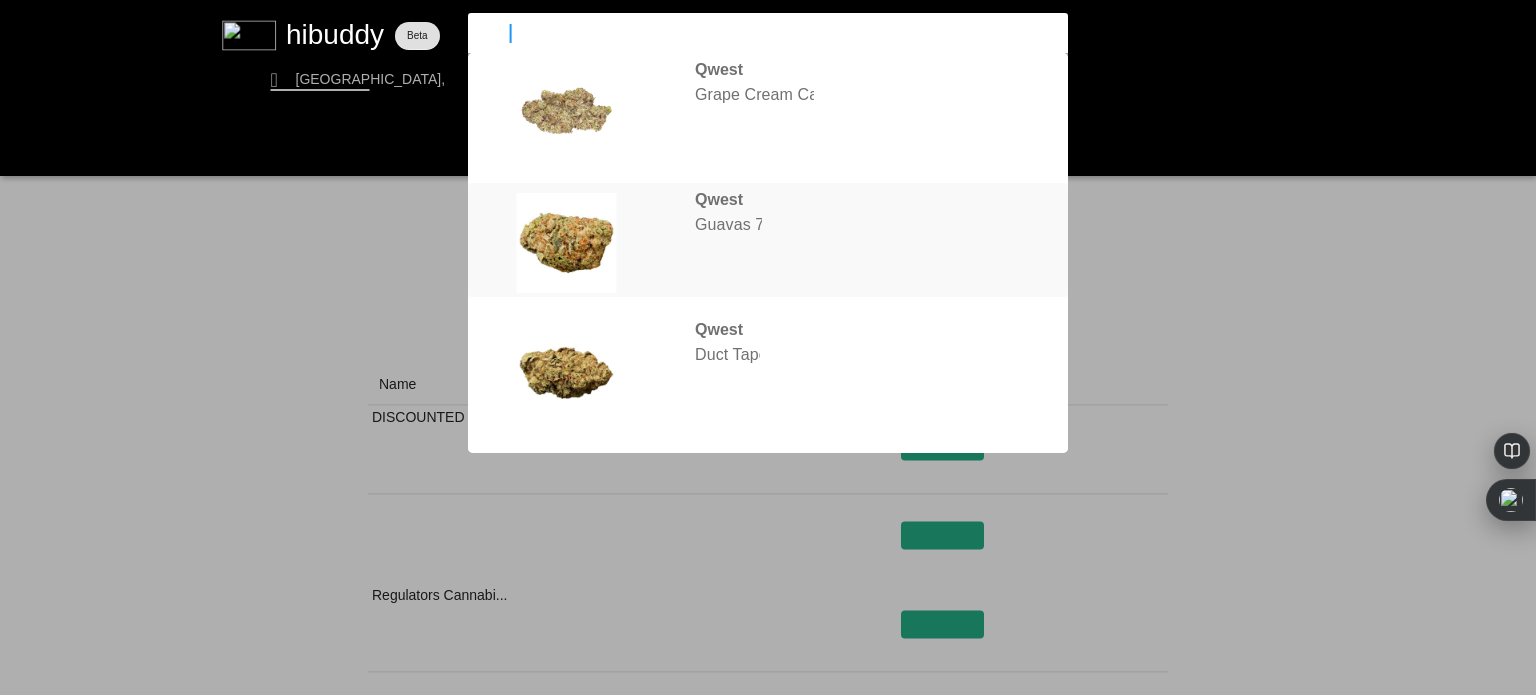 type on "ice qwest" 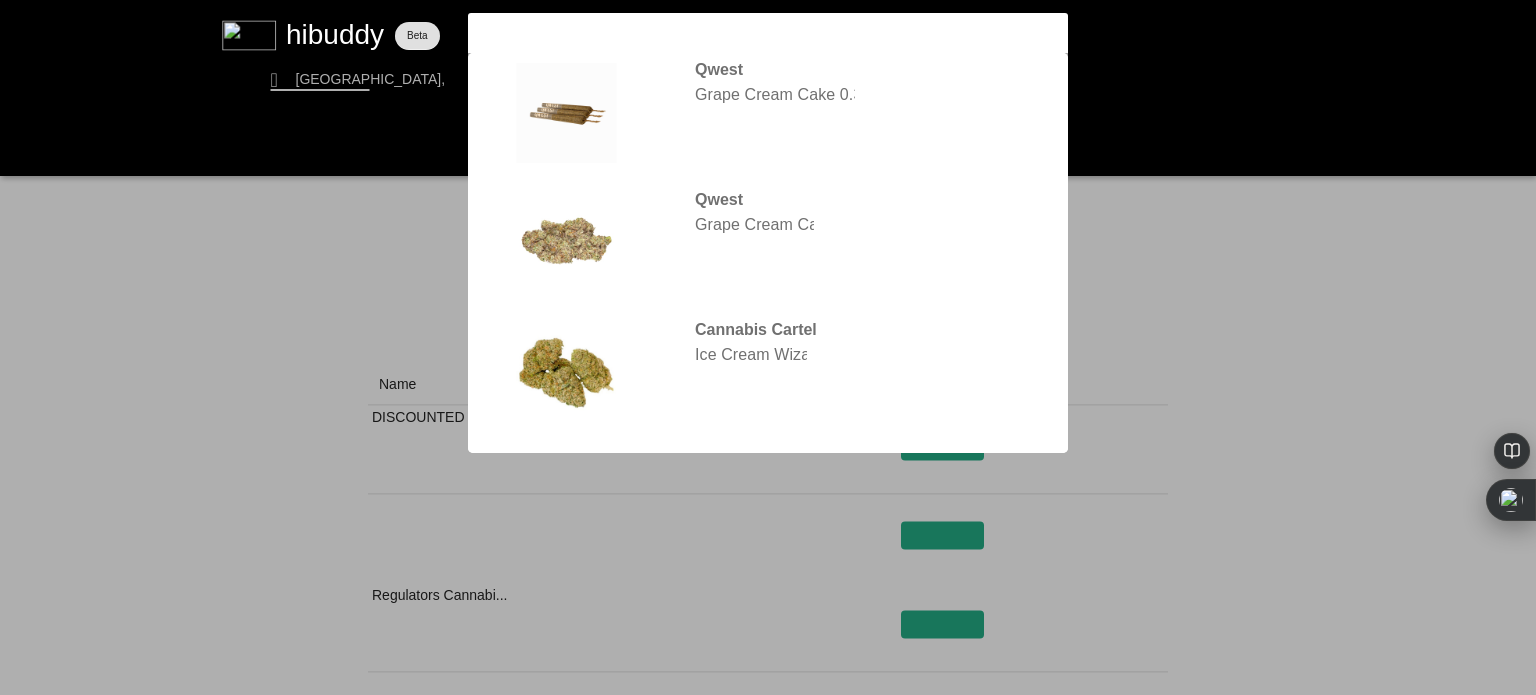 click at bounding box center [768, 347] 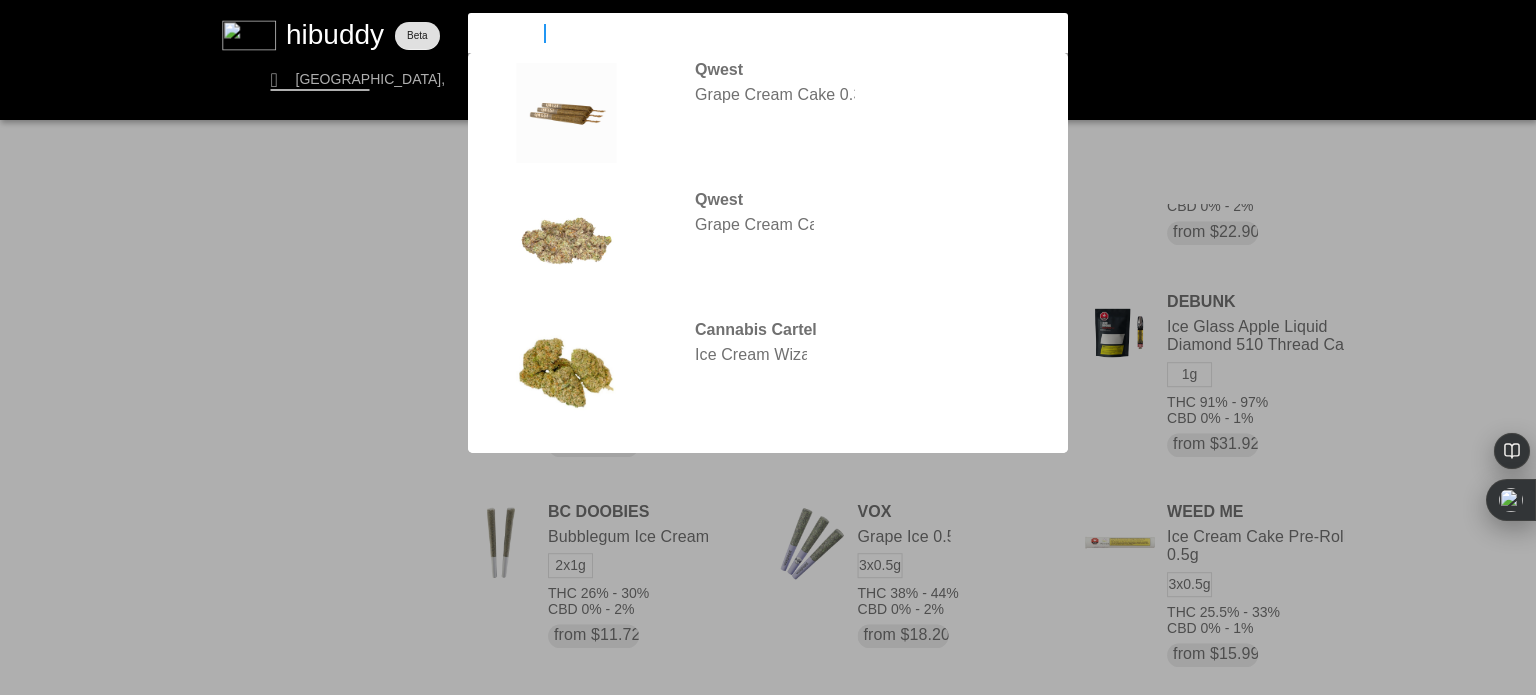 drag, startPoint x: 566, startPoint y: 38, endPoint x: 282, endPoint y: -13, distance: 288.54288 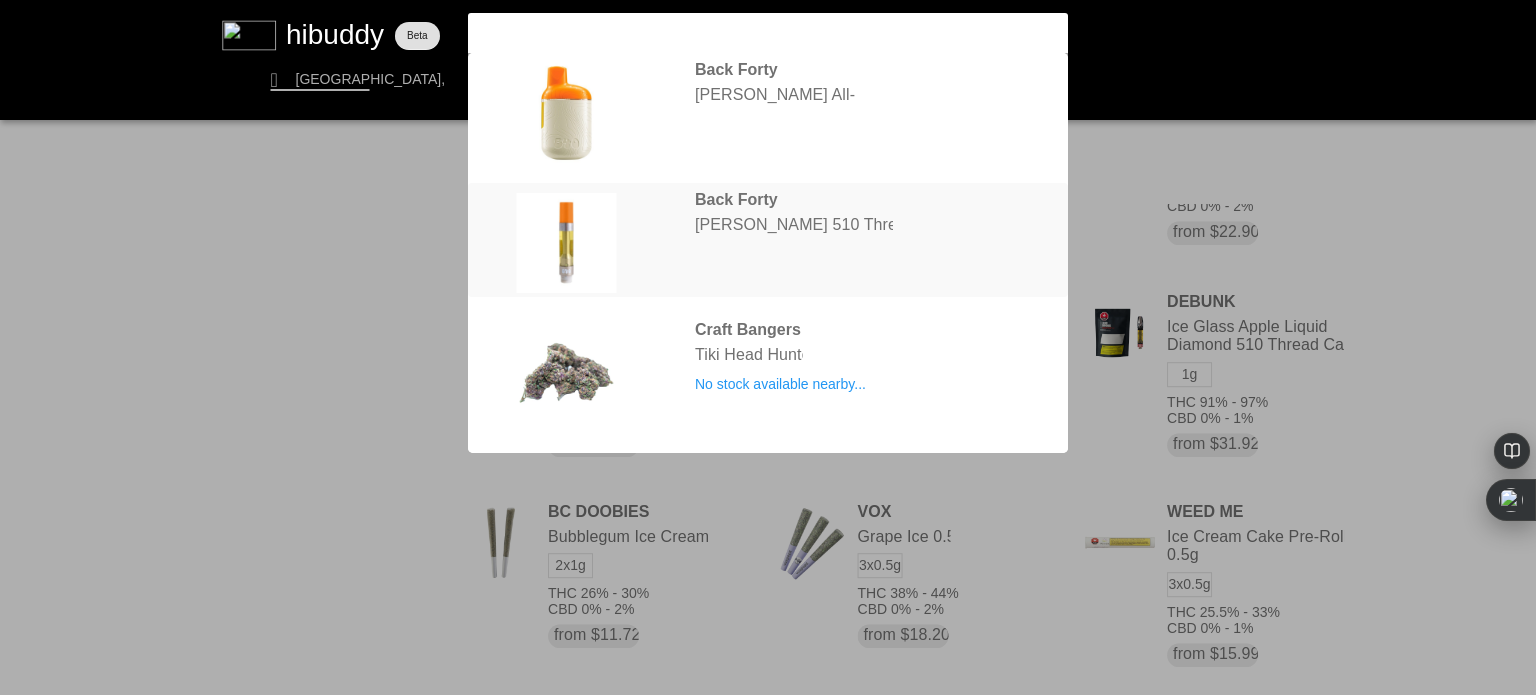 type on "tiki" 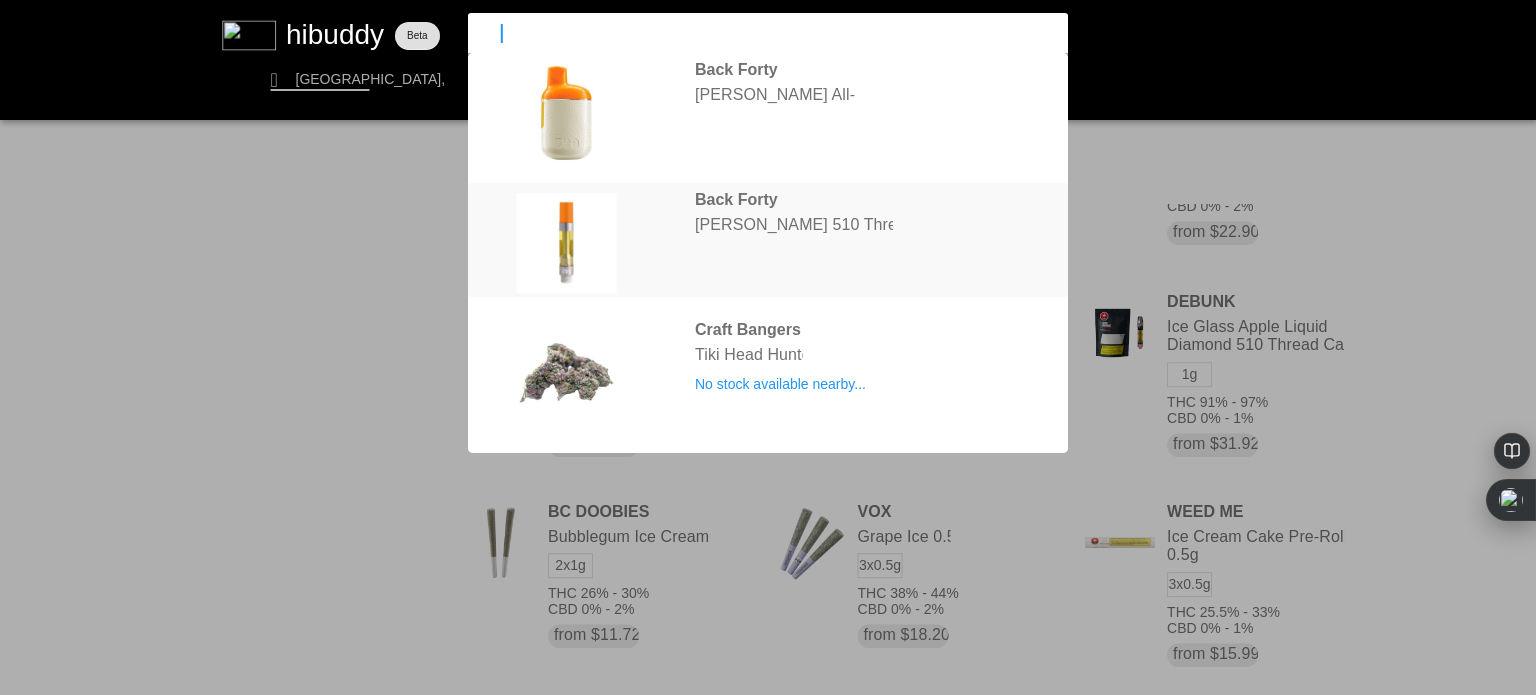 click at bounding box center [768, 347] 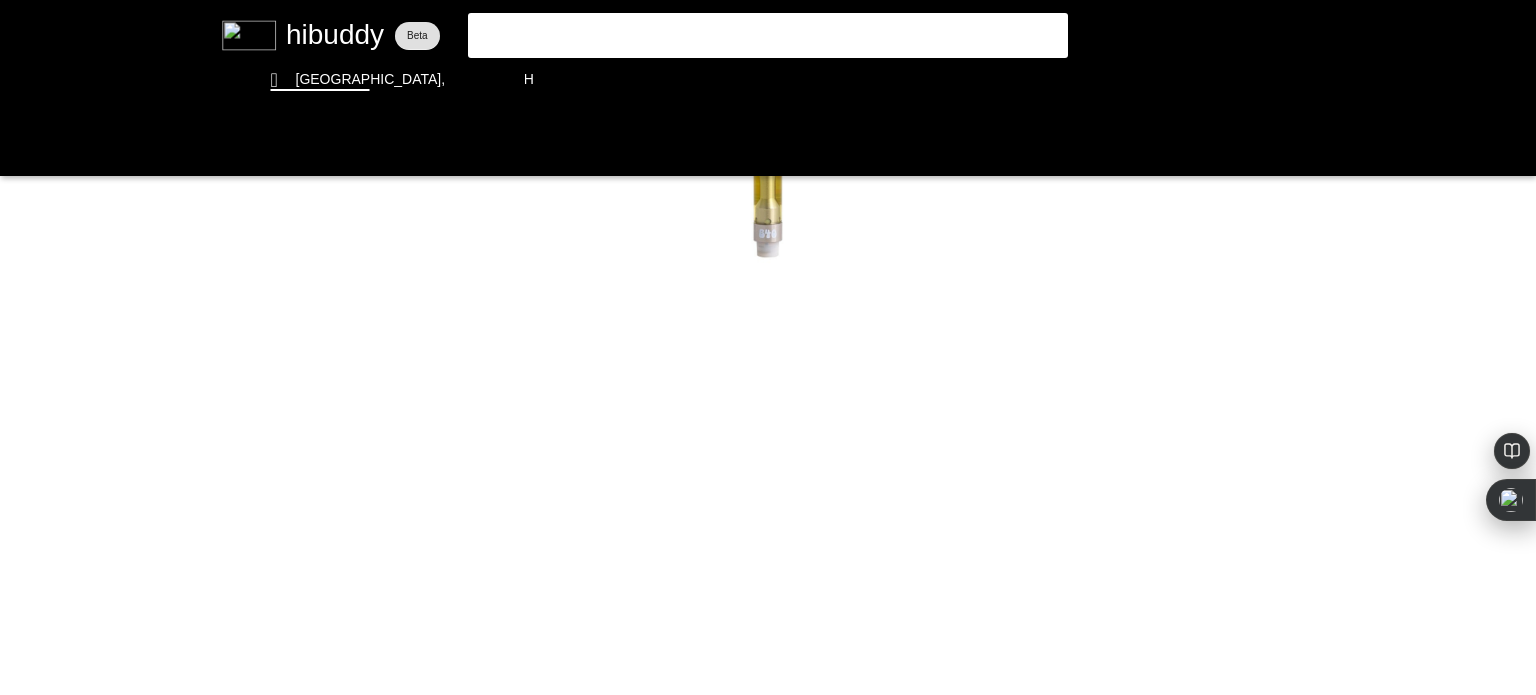click at bounding box center [768, 347] 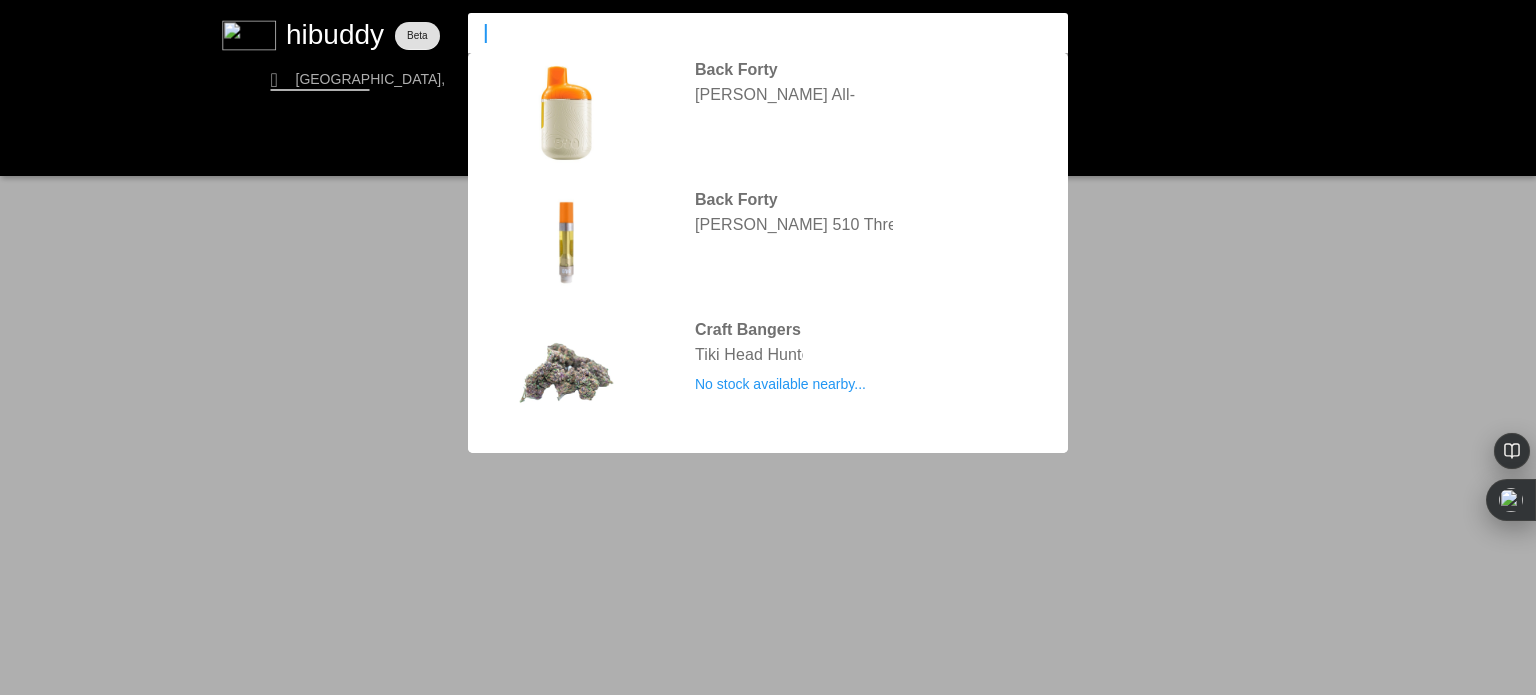 type on "t" 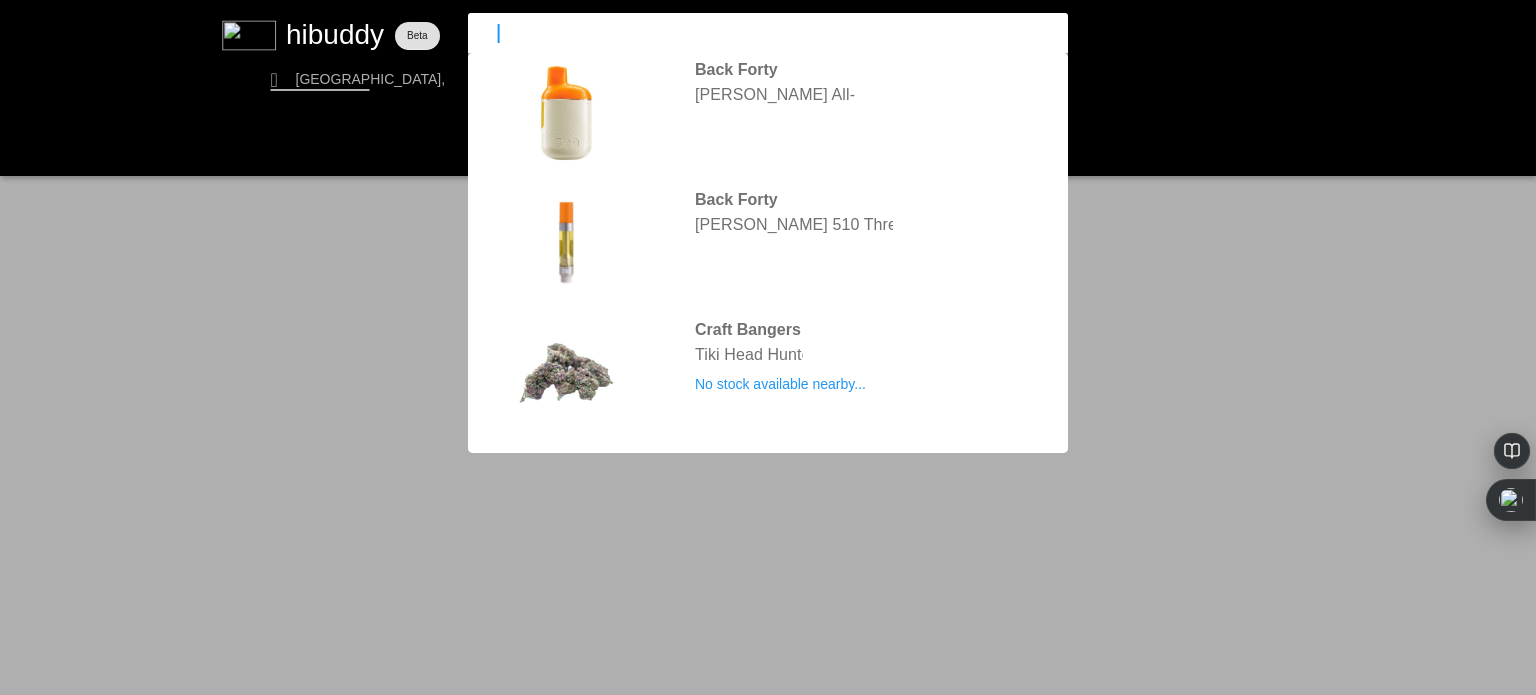 type on "l" 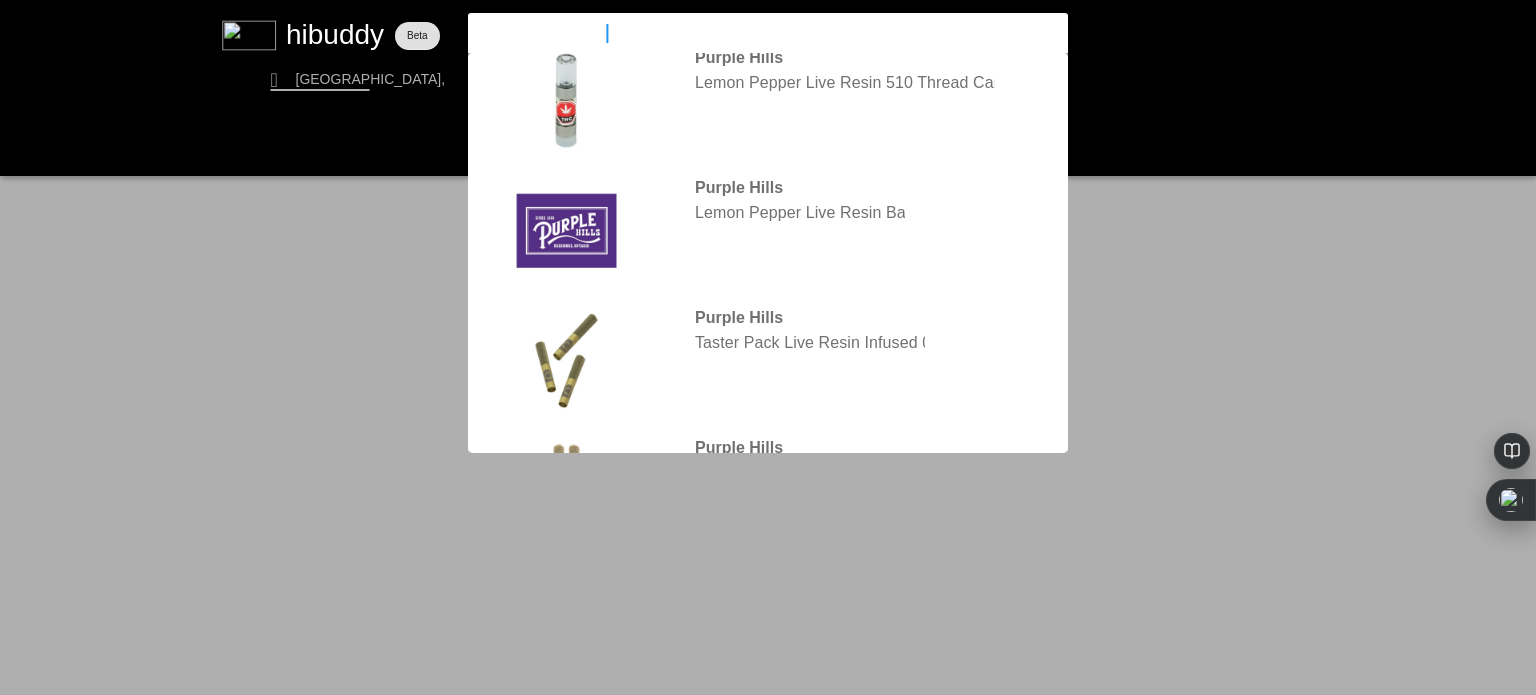 type on "purple hills pepper" 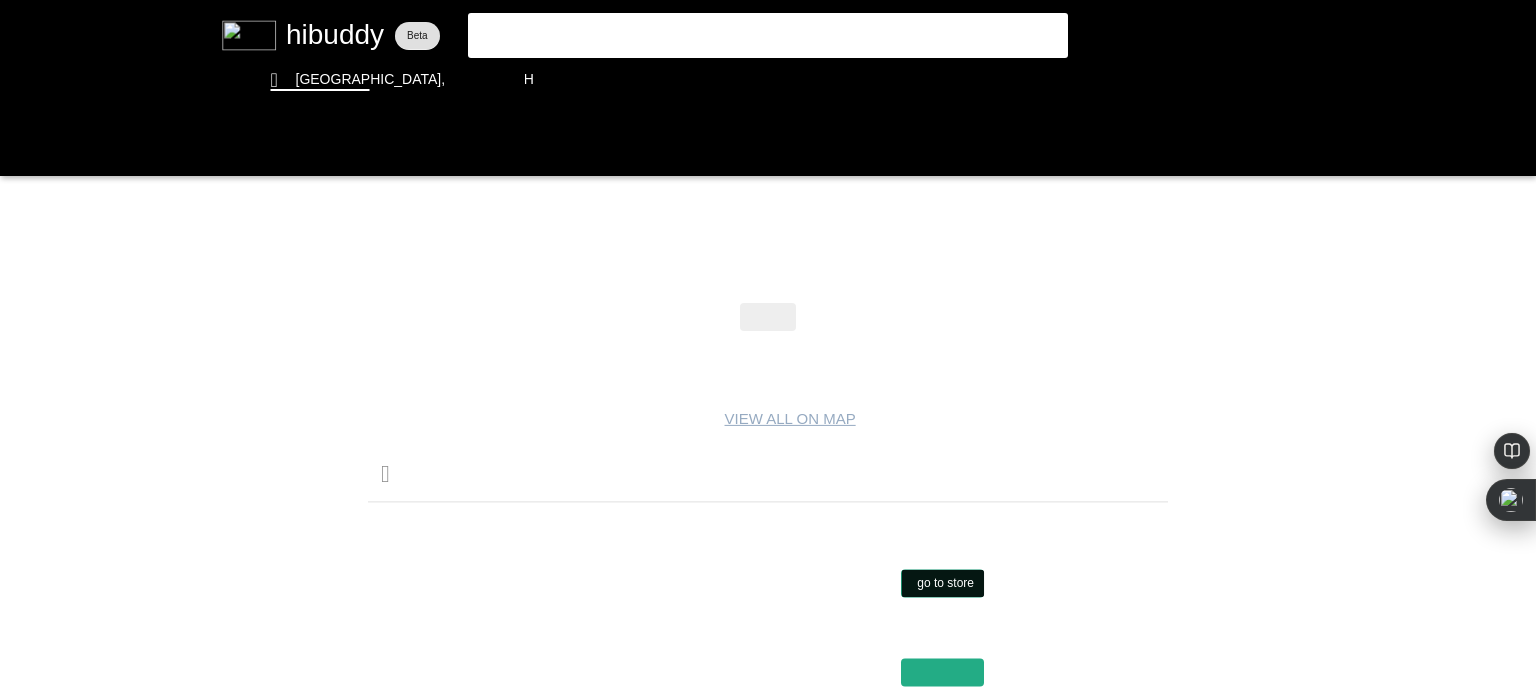 click at bounding box center (768, 347) 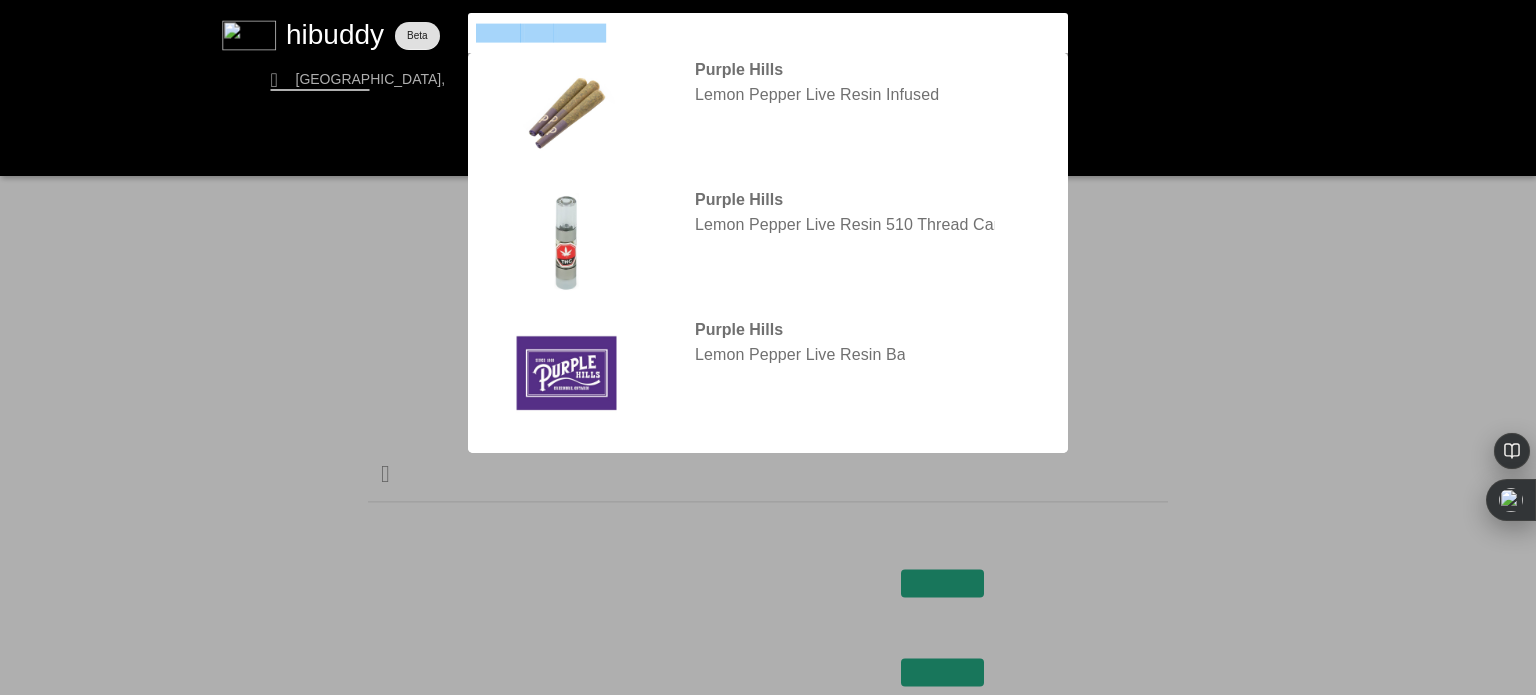 drag, startPoint x: 629, startPoint y: 27, endPoint x: 342, endPoint y: 14, distance: 287.29428 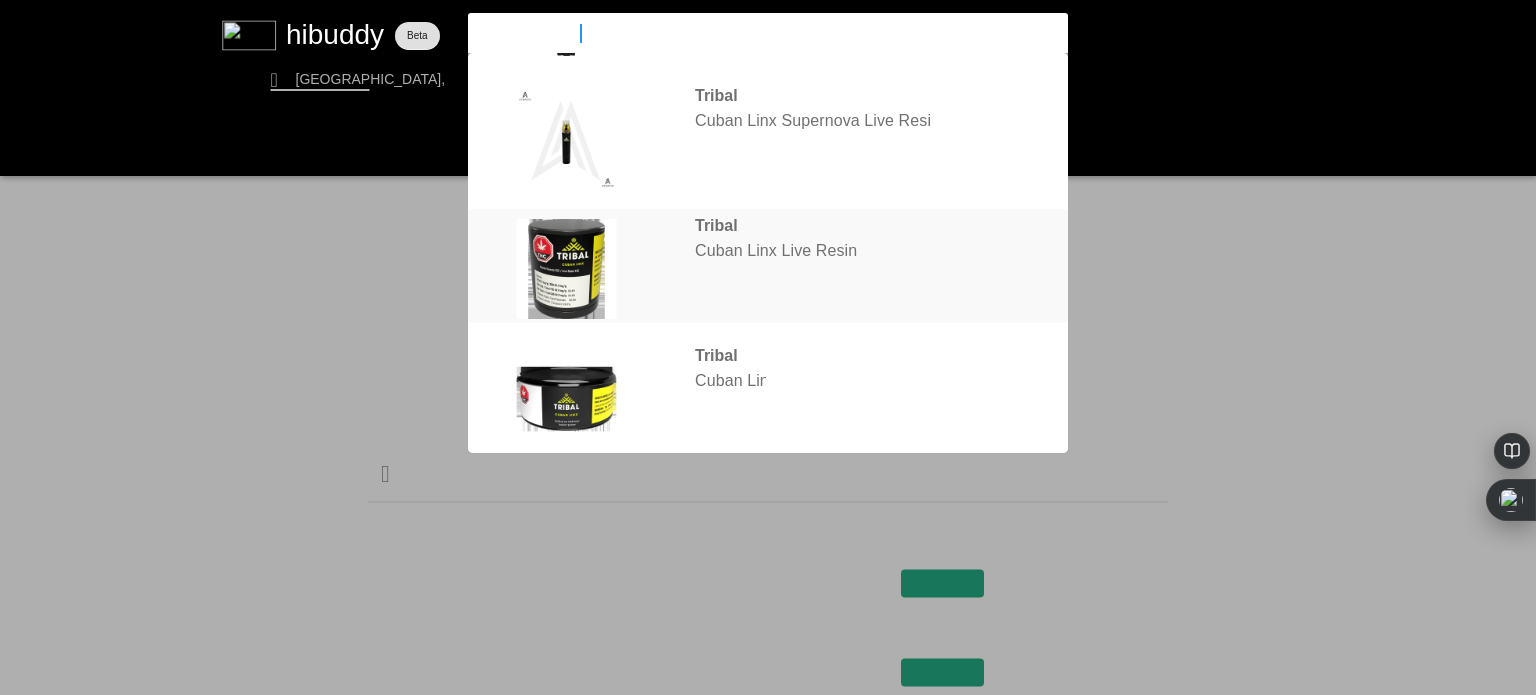 type on "cuban lynx live" 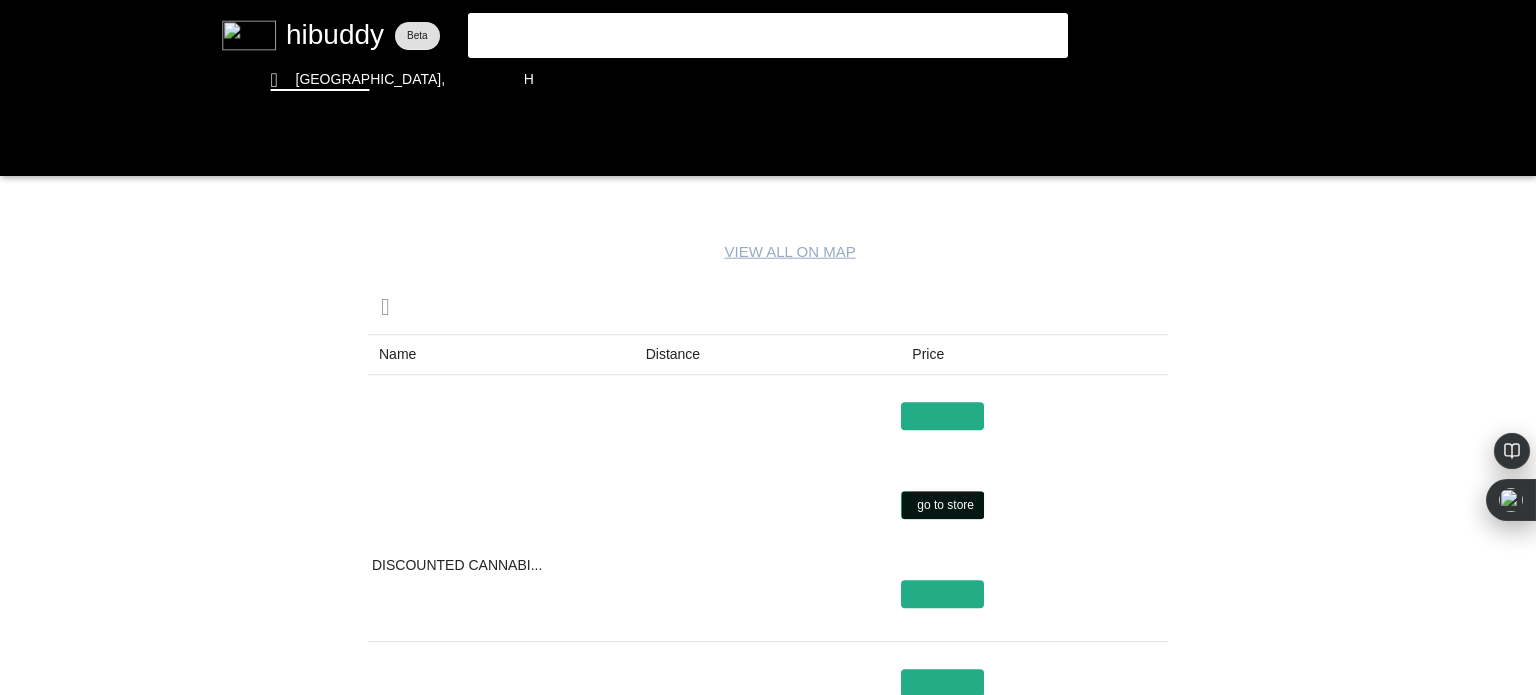 click at bounding box center (768, 347) 